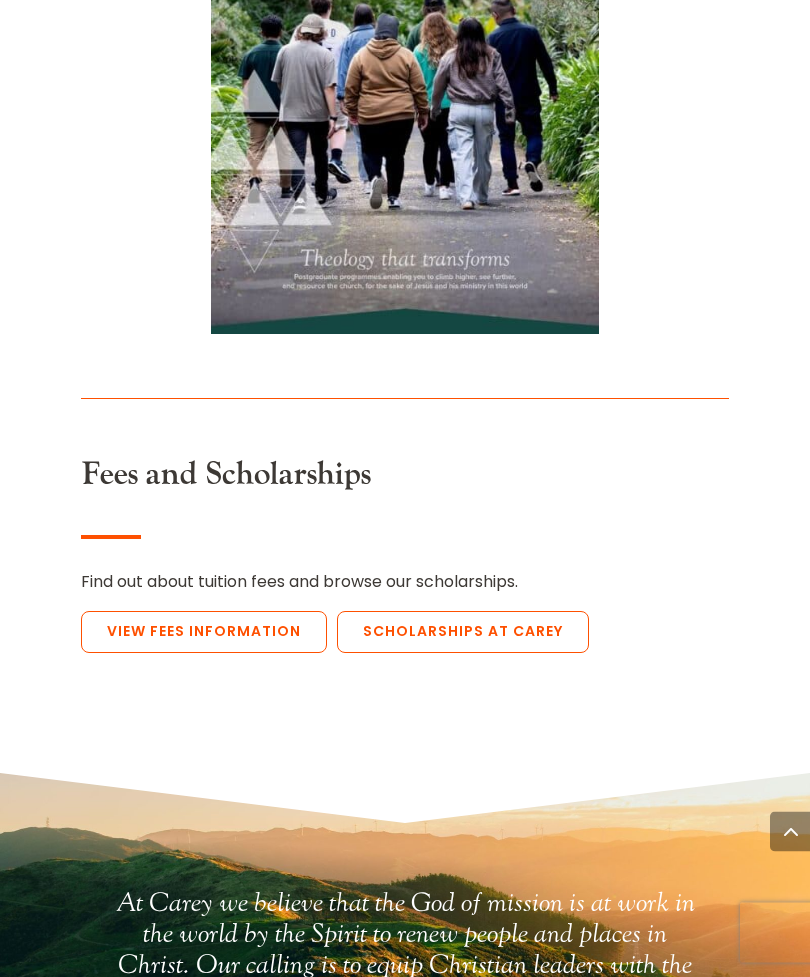 scroll, scrollTop: 6058, scrollLeft: 0, axis: vertical 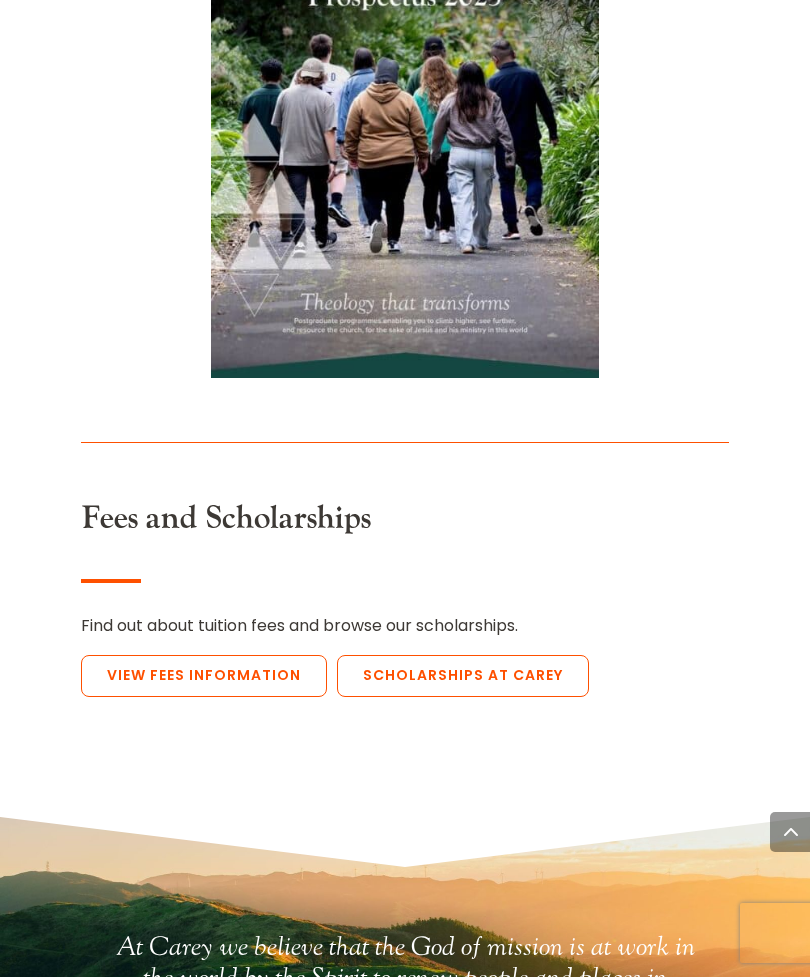 click on "View Fees Information" at bounding box center (204, 676) 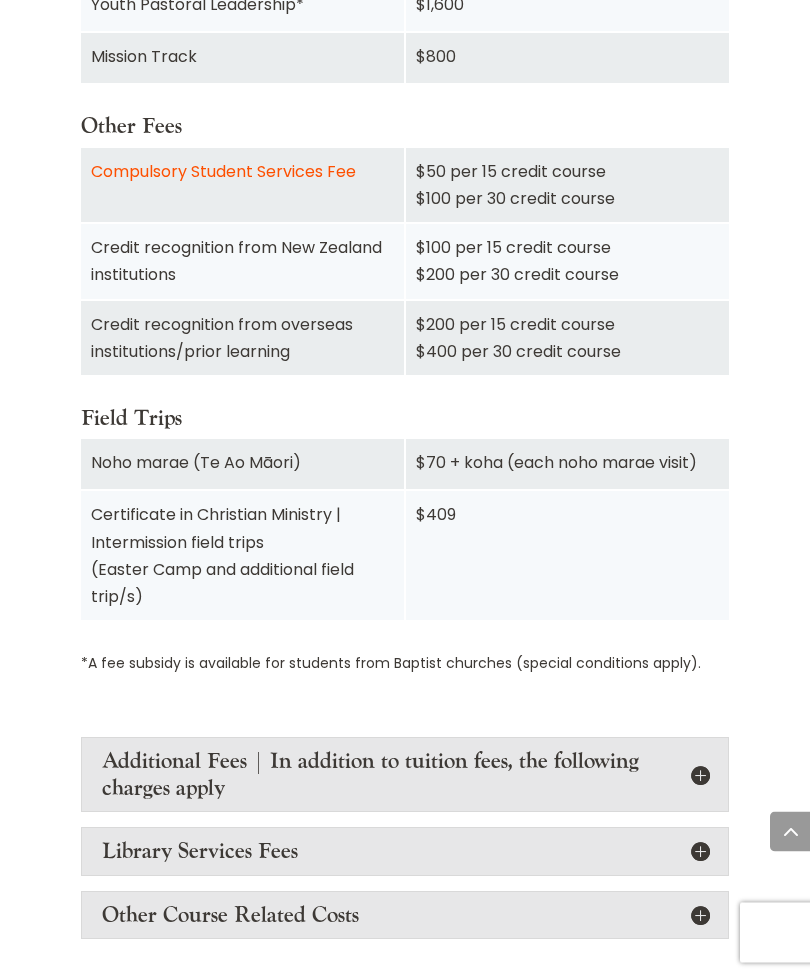 scroll, scrollTop: 2254, scrollLeft: 0, axis: vertical 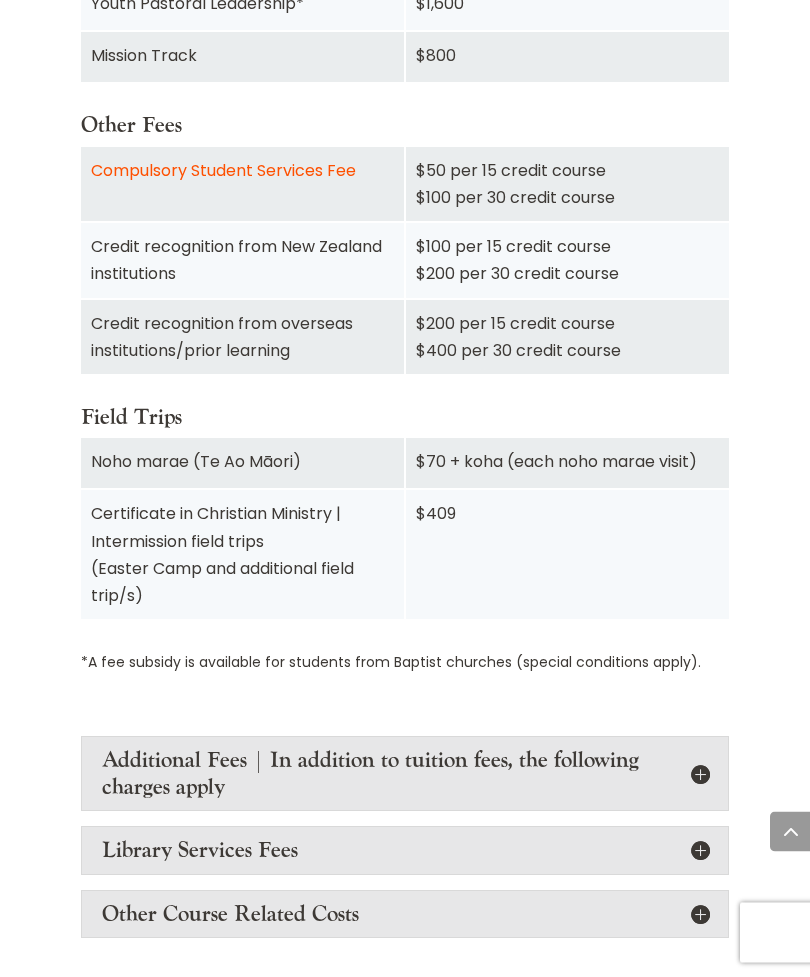 click on "Additional Fees | In addition to tuition fees, the following charges apply" at bounding box center (405, 774) 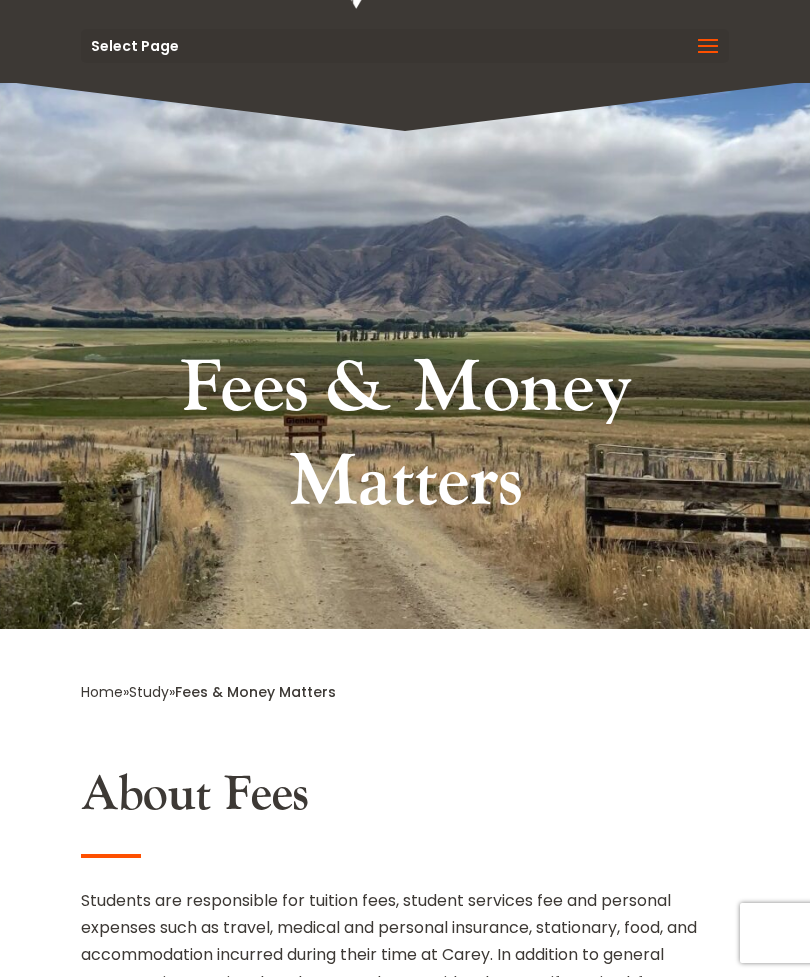 scroll, scrollTop: 0, scrollLeft: 0, axis: both 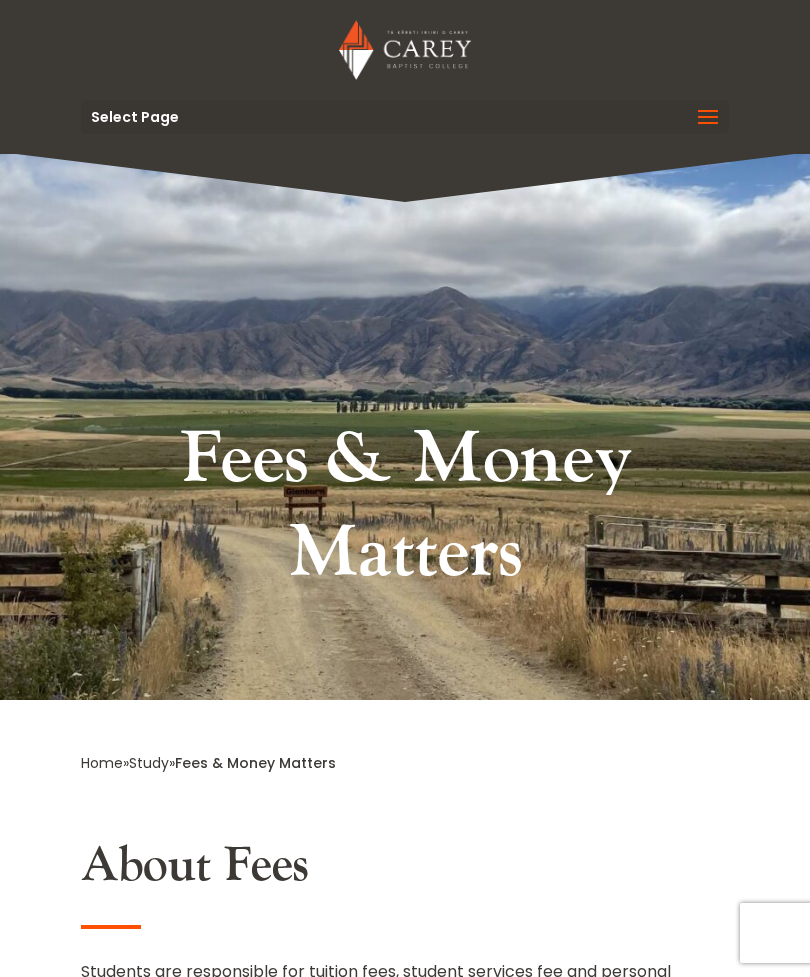 click on "Home" at bounding box center (102, 763) 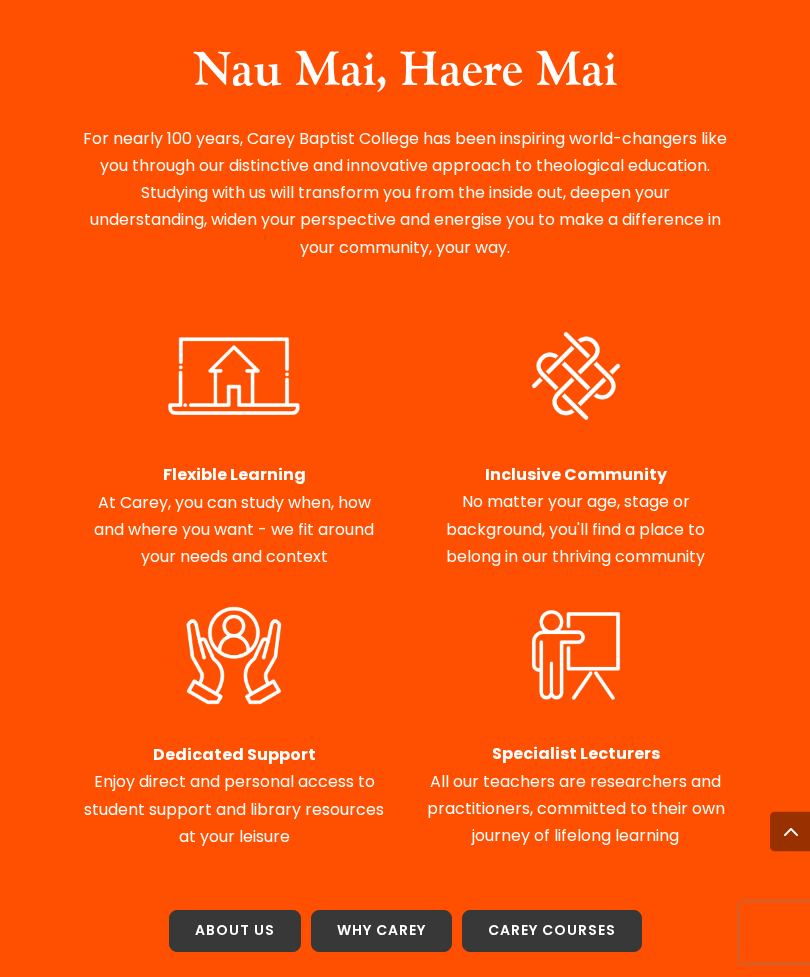 scroll, scrollTop: 1063, scrollLeft: 0, axis: vertical 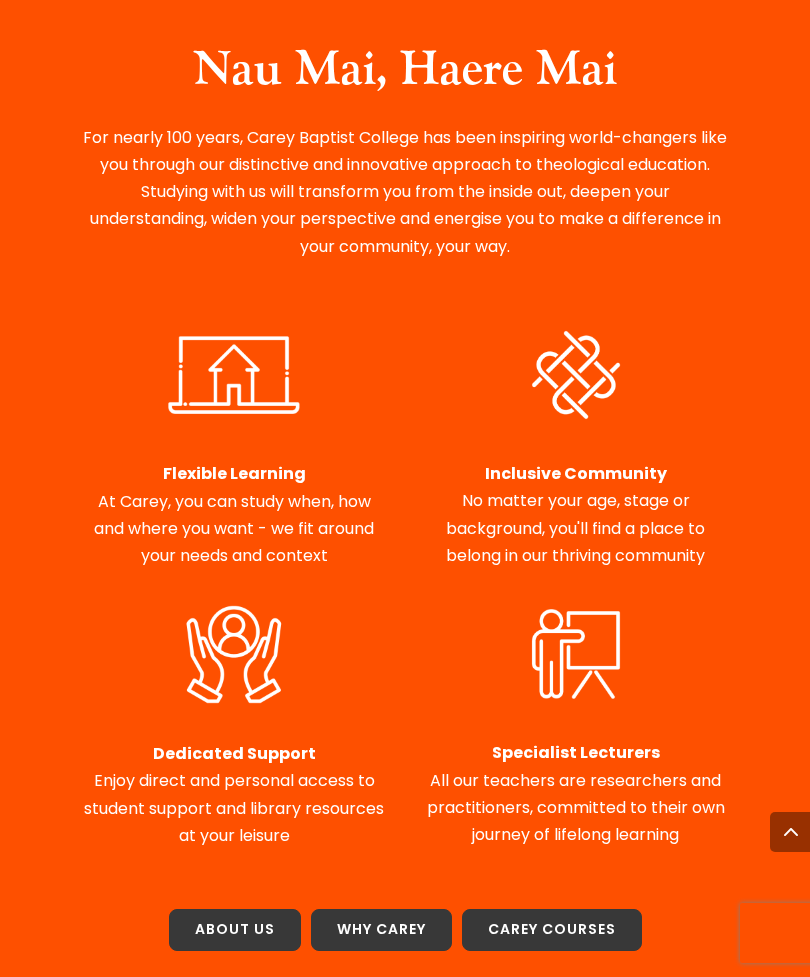 click on "Carey Courses" at bounding box center (552, 930) 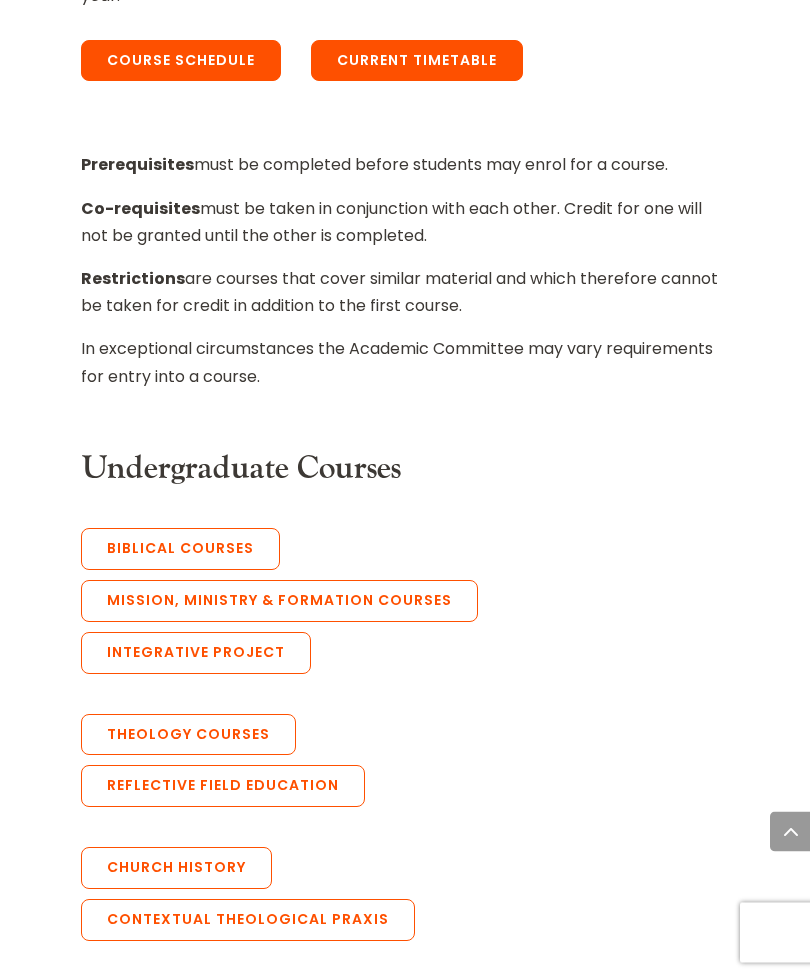 scroll, scrollTop: 1047, scrollLeft: 0, axis: vertical 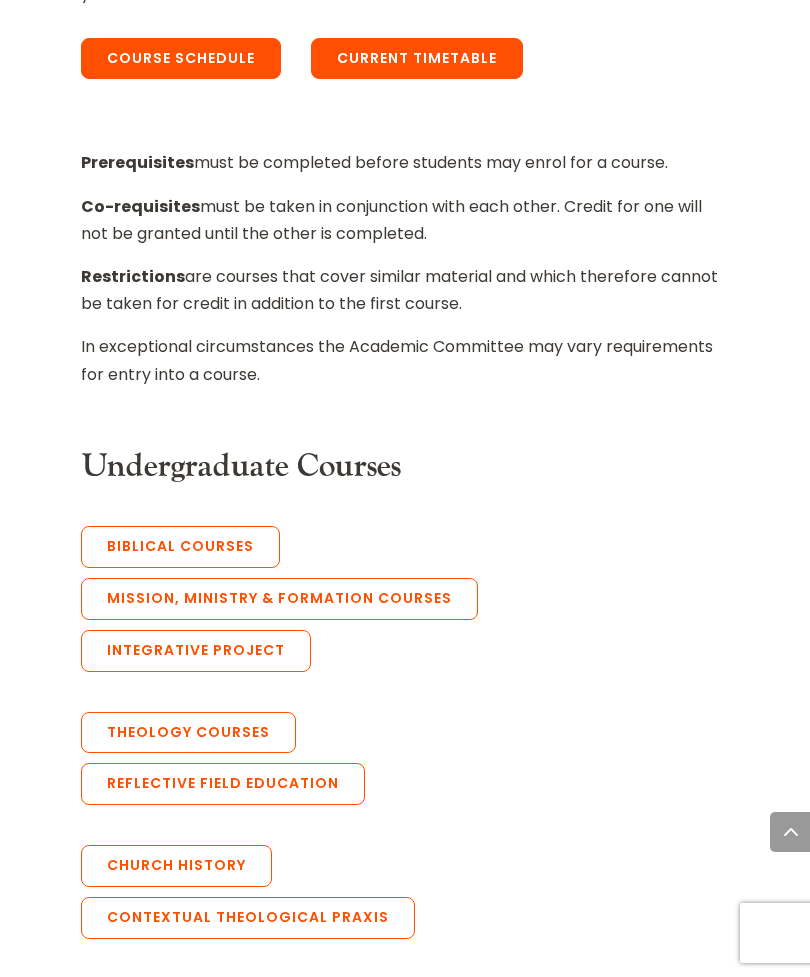 click on "Mission, Ministry & Formation Courses" at bounding box center [279, 599] 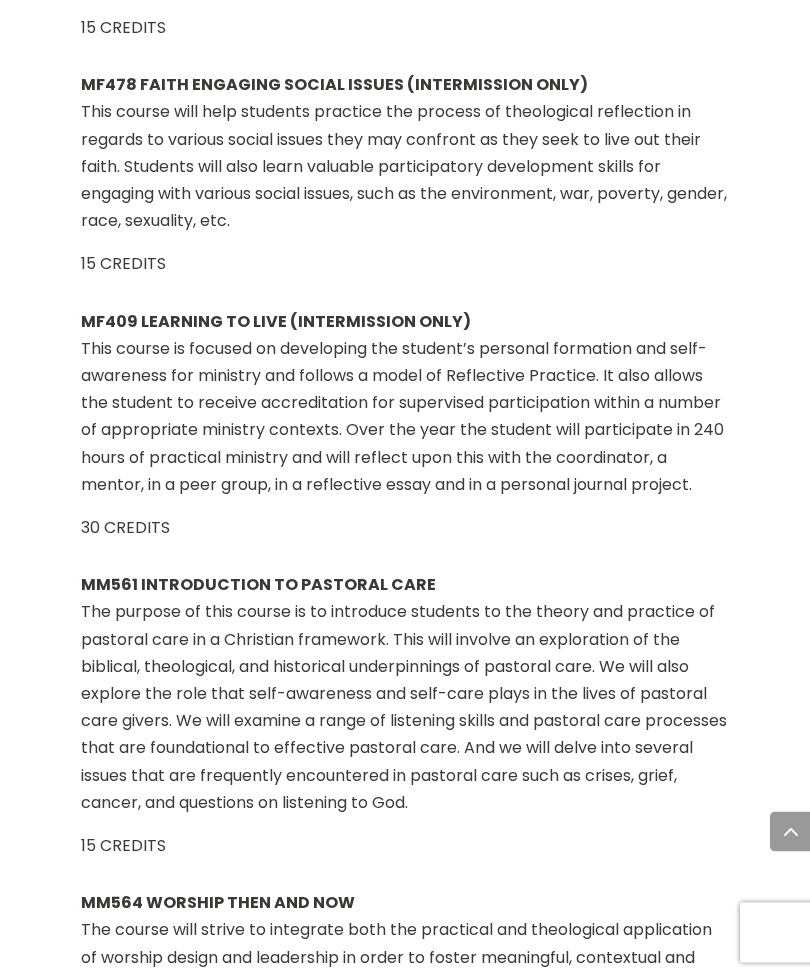 scroll, scrollTop: 20568, scrollLeft: 0, axis: vertical 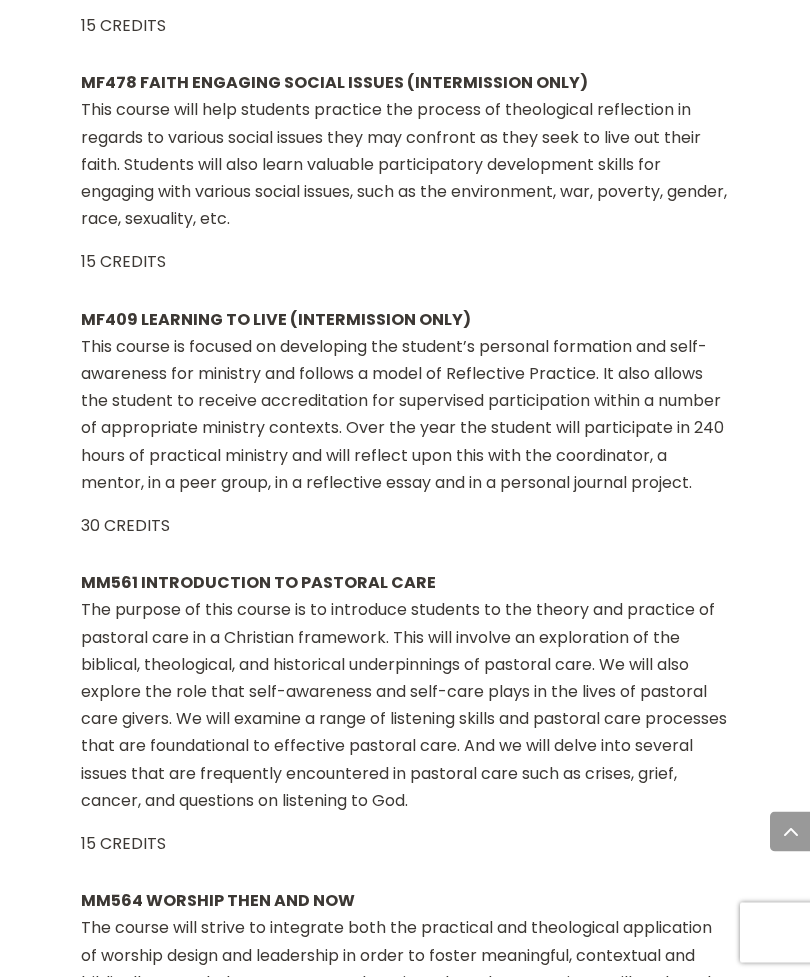 click at bounding box center (790, 832) 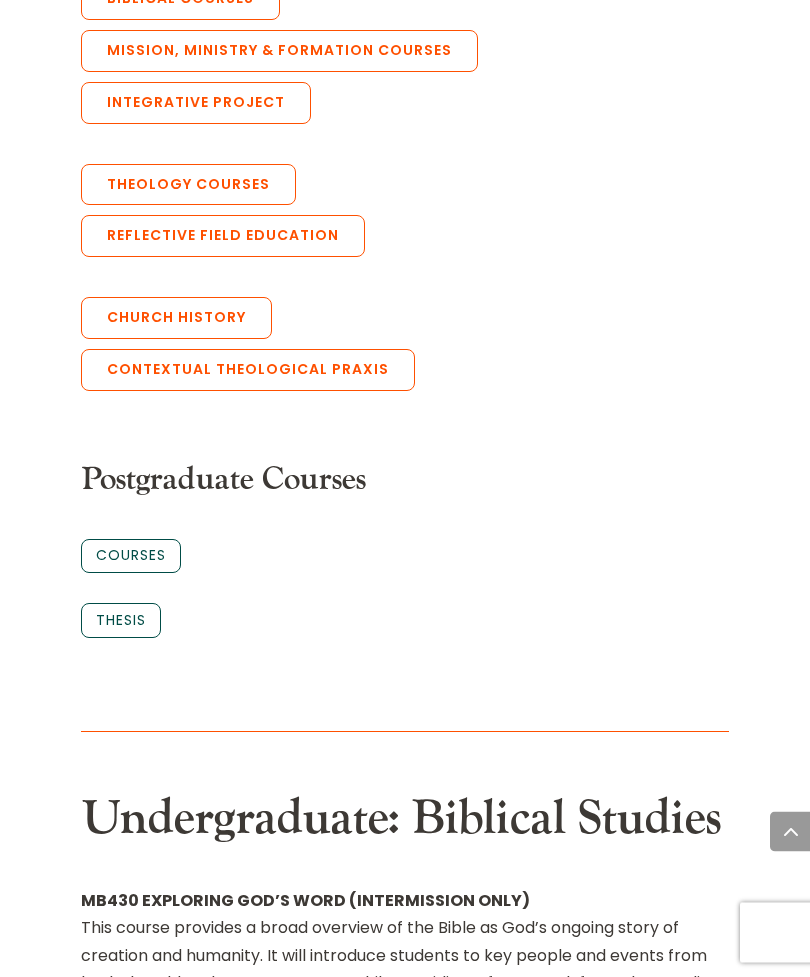 scroll, scrollTop: 1594, scrollLeft: 0, axis: vertical 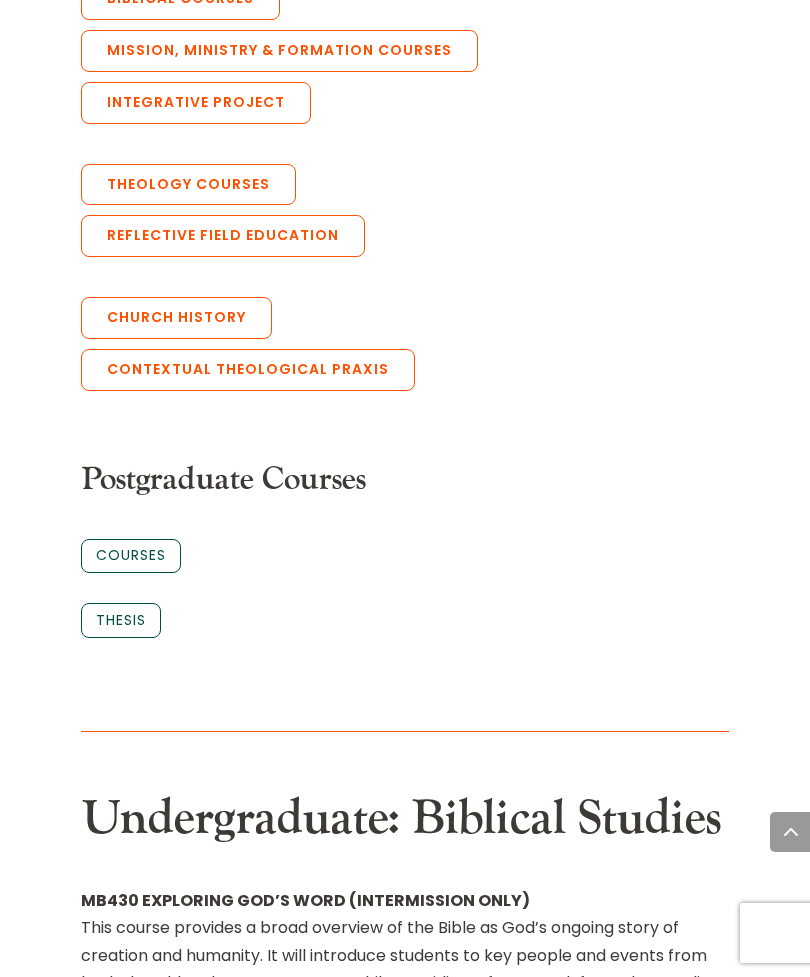 click on "Courses" at bounding box center (131, 556) 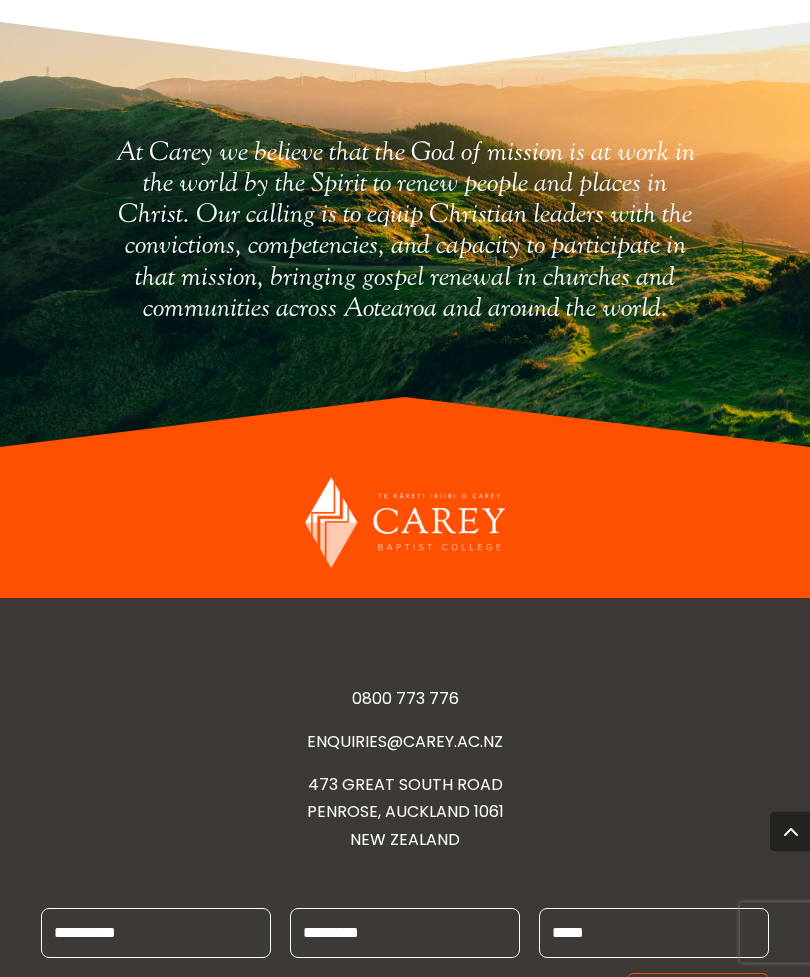 scroll, scrollTop: 32331, scrollLeft: 0, axis: vertical 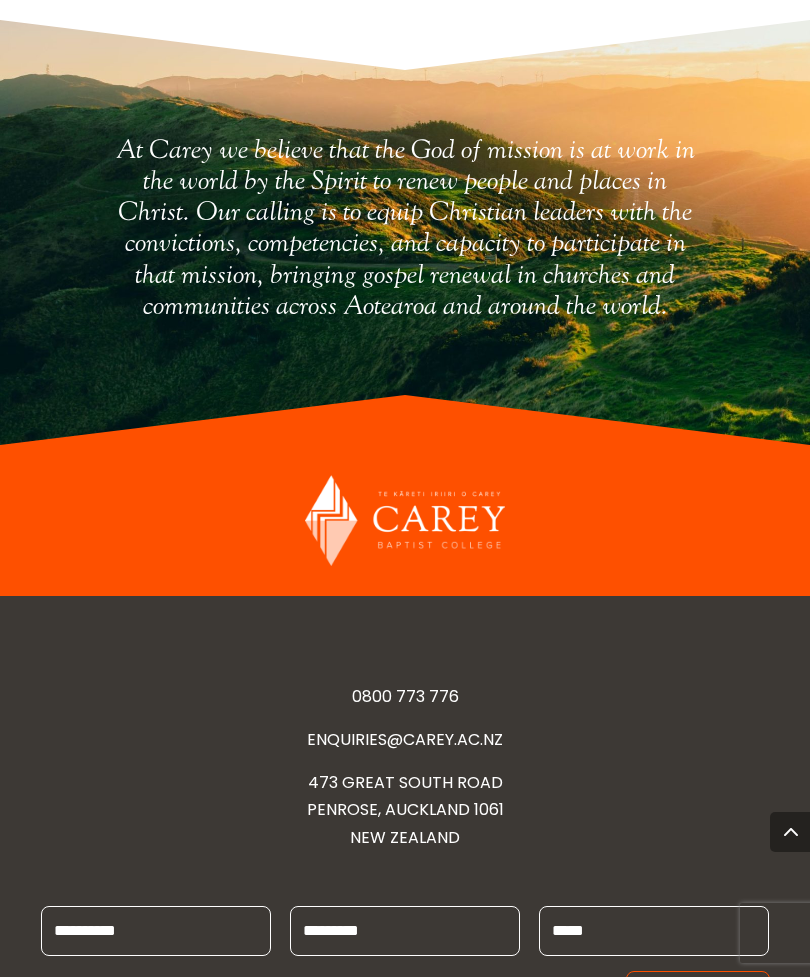 click at bounding box center [790, 832] 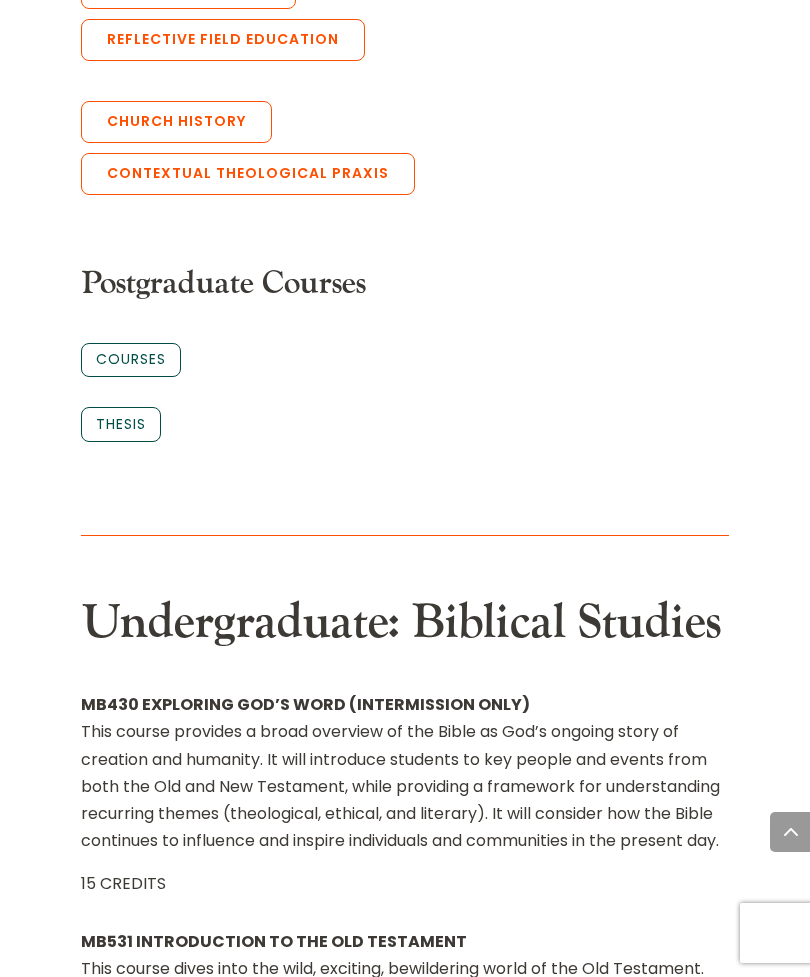 scroll, scrollTop: 0, scrollLeft: 0, axis: both 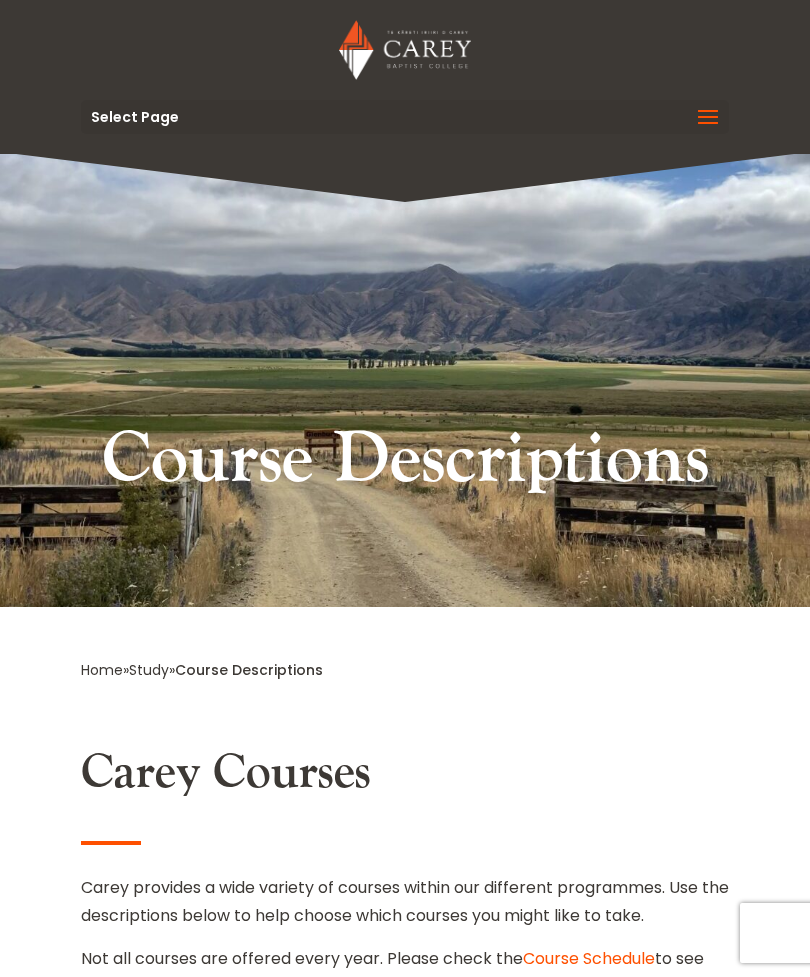 click on "Study" at bounding box center (149, 670) 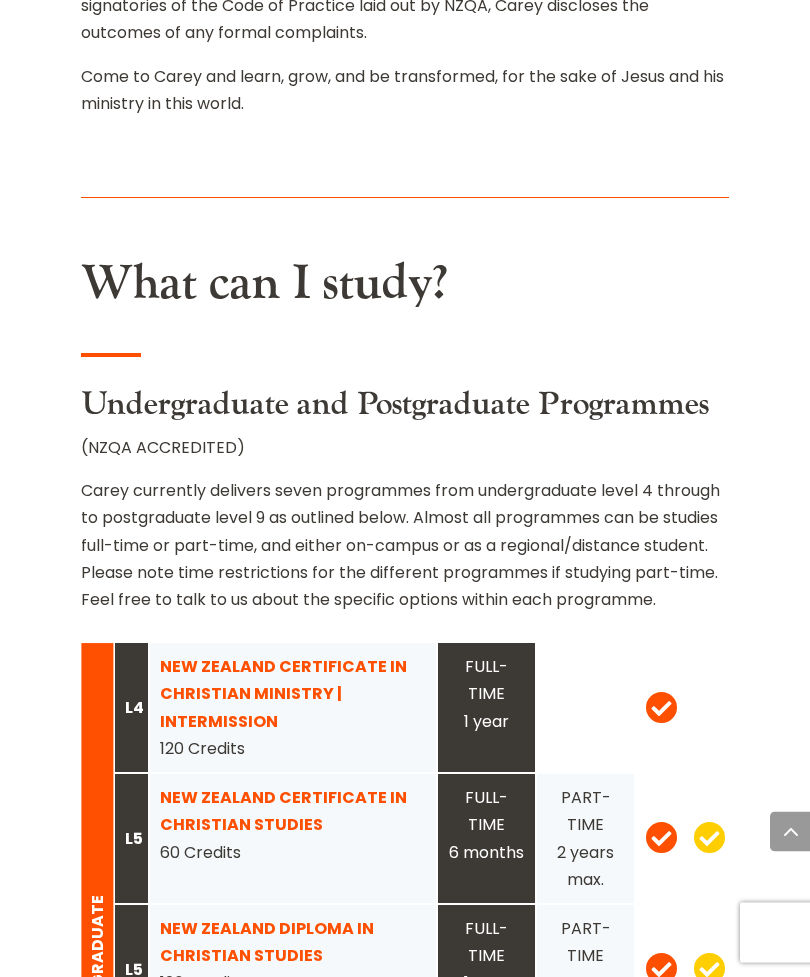 scroll, scrollTop: 2092, scrollLeft: 0, axis: vertical 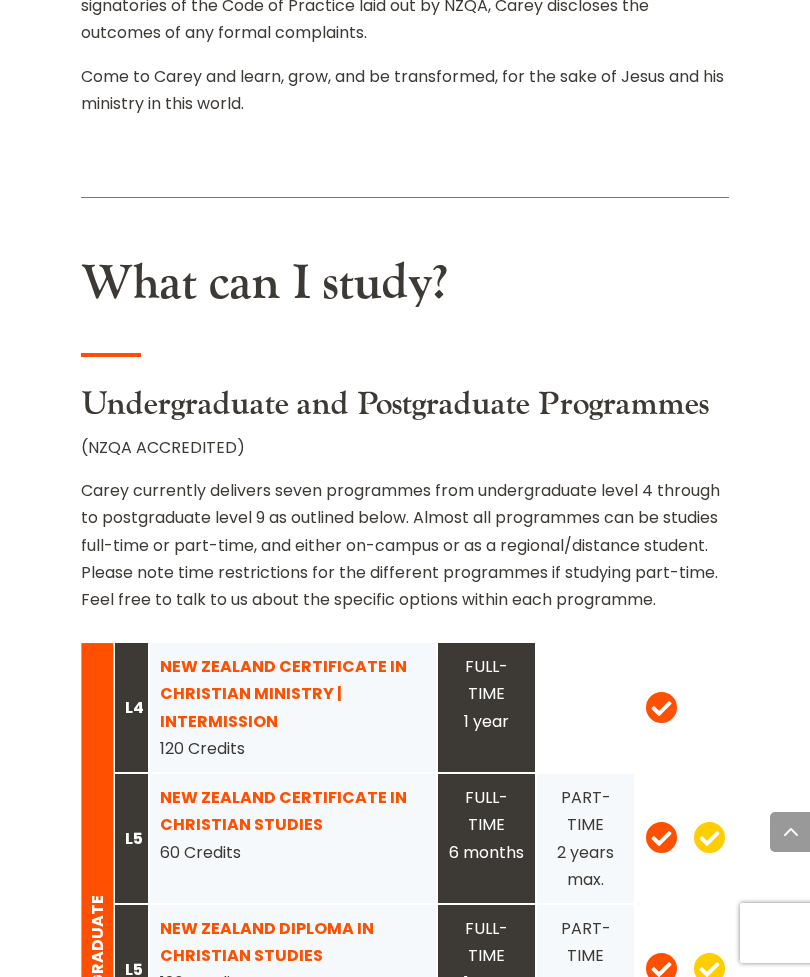 click on "NEW ZEALAND CERTIFICATE IN CHRISTIAN STUDIES" at bounding box center (283, 811) 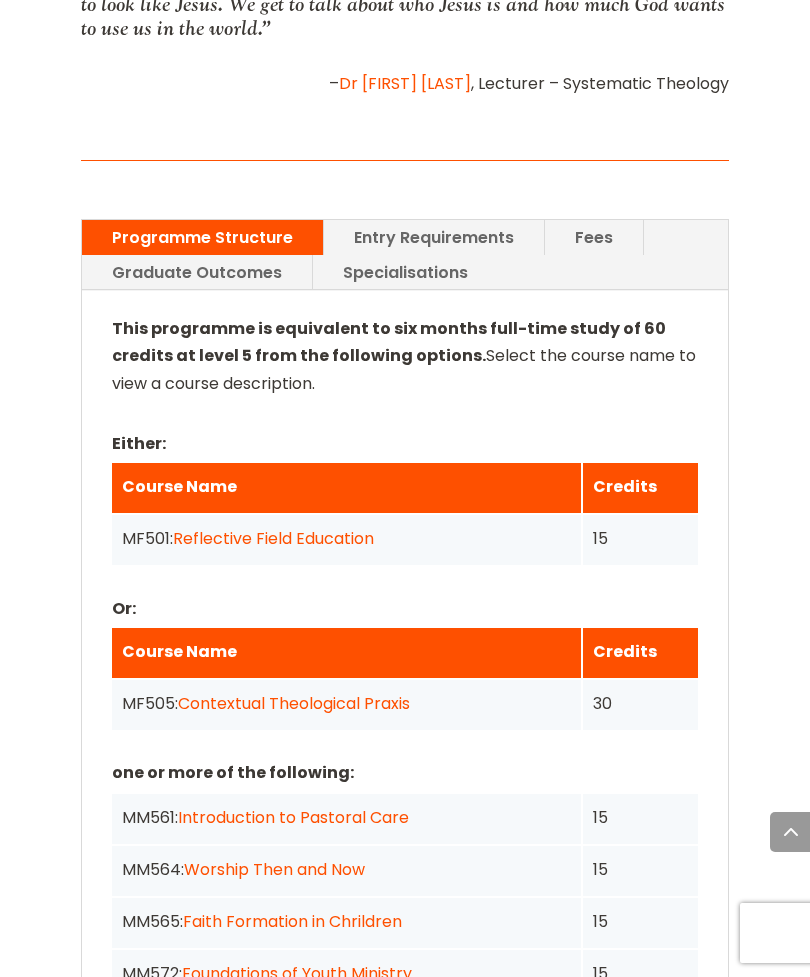 scroll, scrollTop: 1821, scrollLeft: 0, axis: vertical 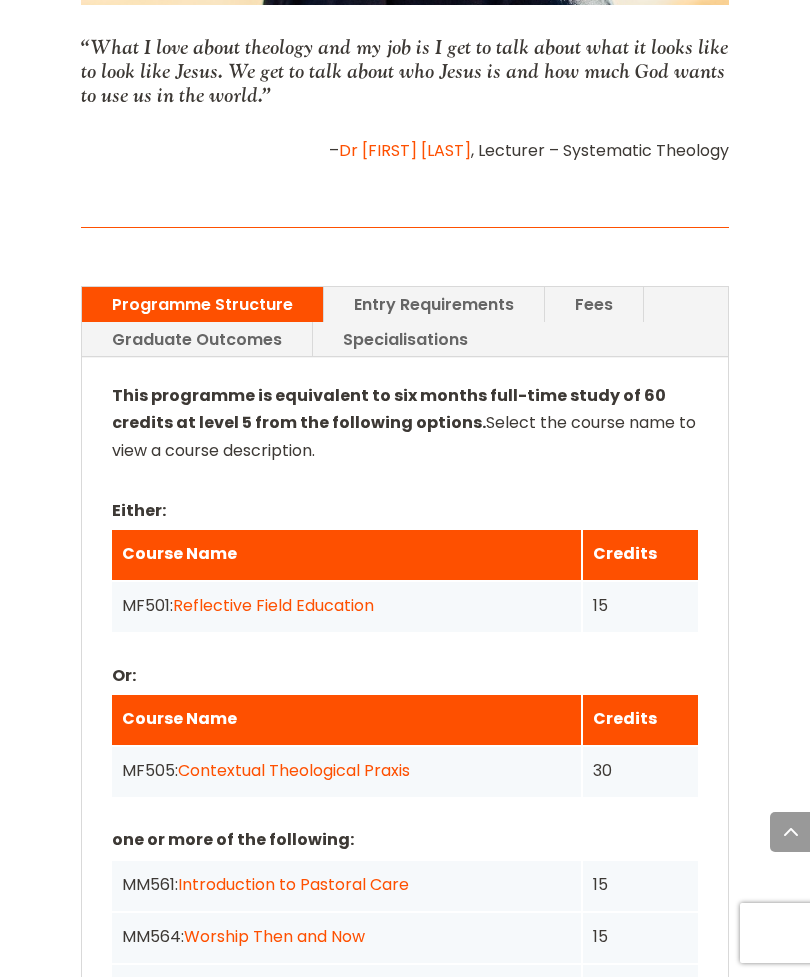 click on "Entry Requirements" at bounding box center (434, 304) 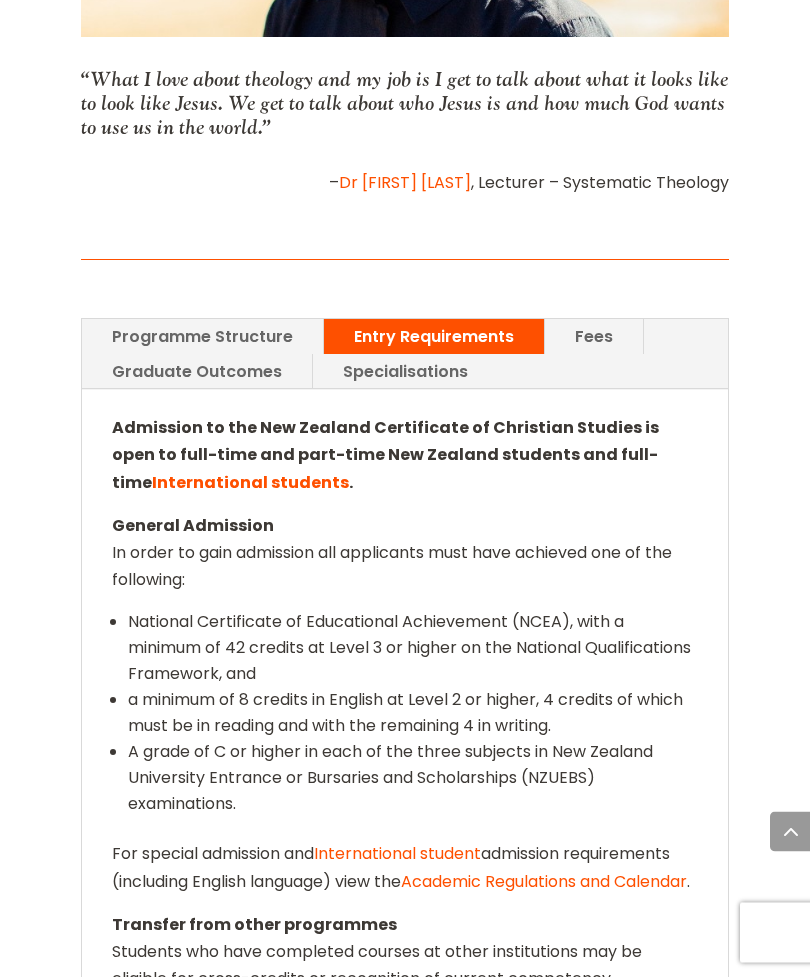 scroll, scrollTop: 1787, scrollLeft: 0, axis: vertical 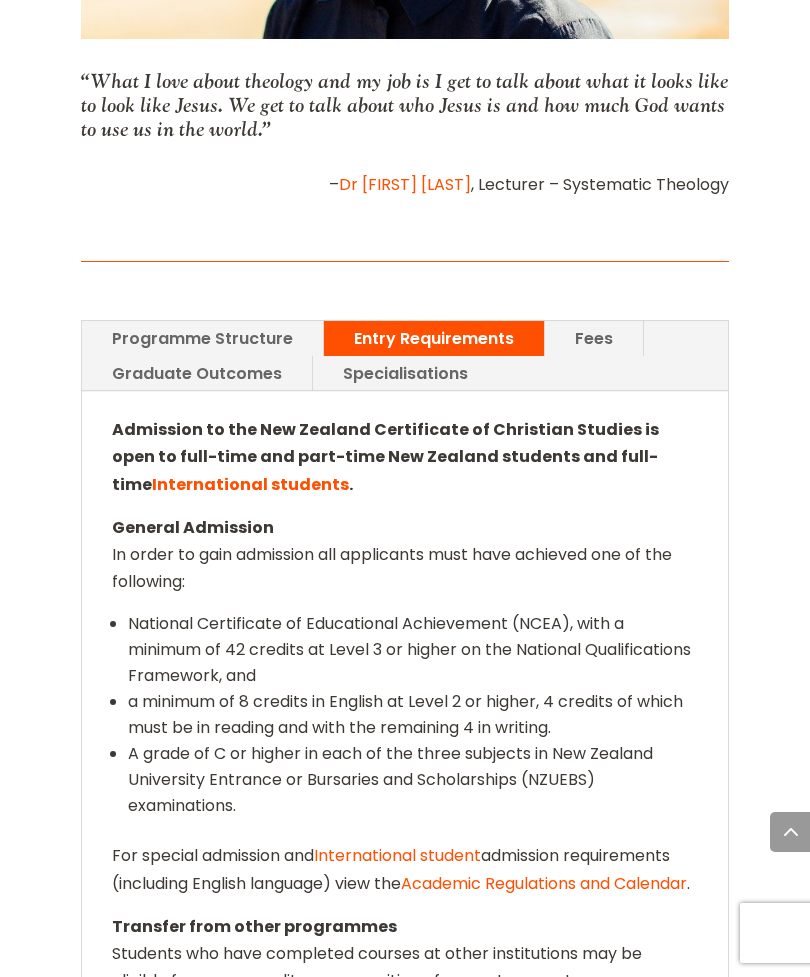 click on "Fees" at bounding box center (594, 338) 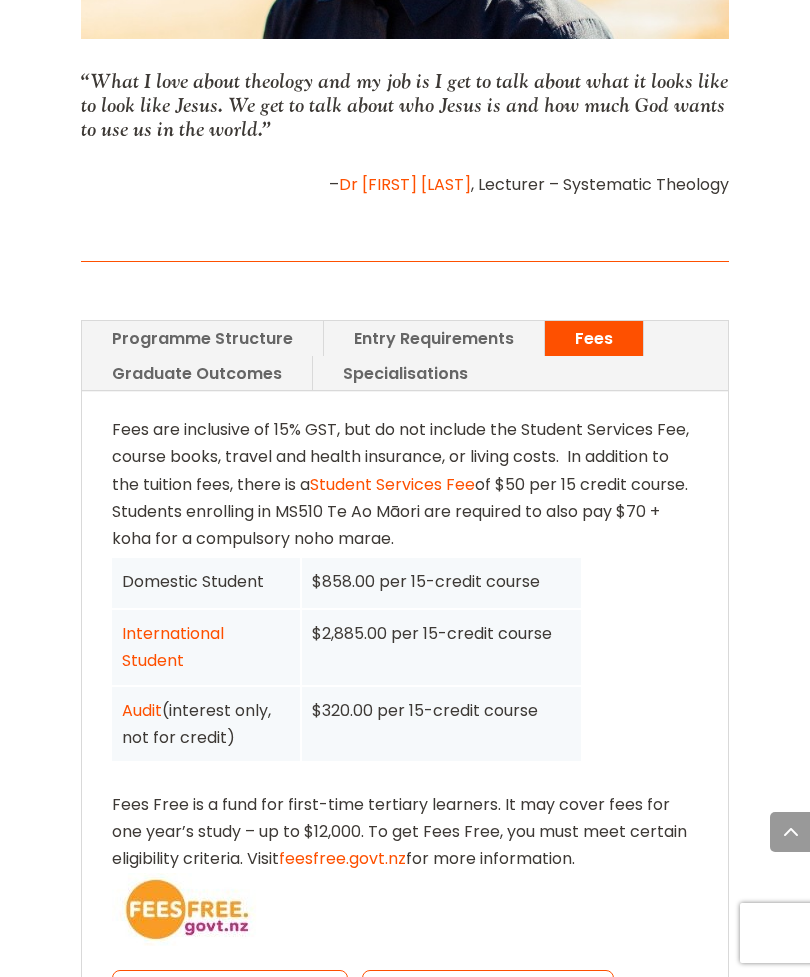 click on "Graduate Outcomes" at bounding box center (197, 373) 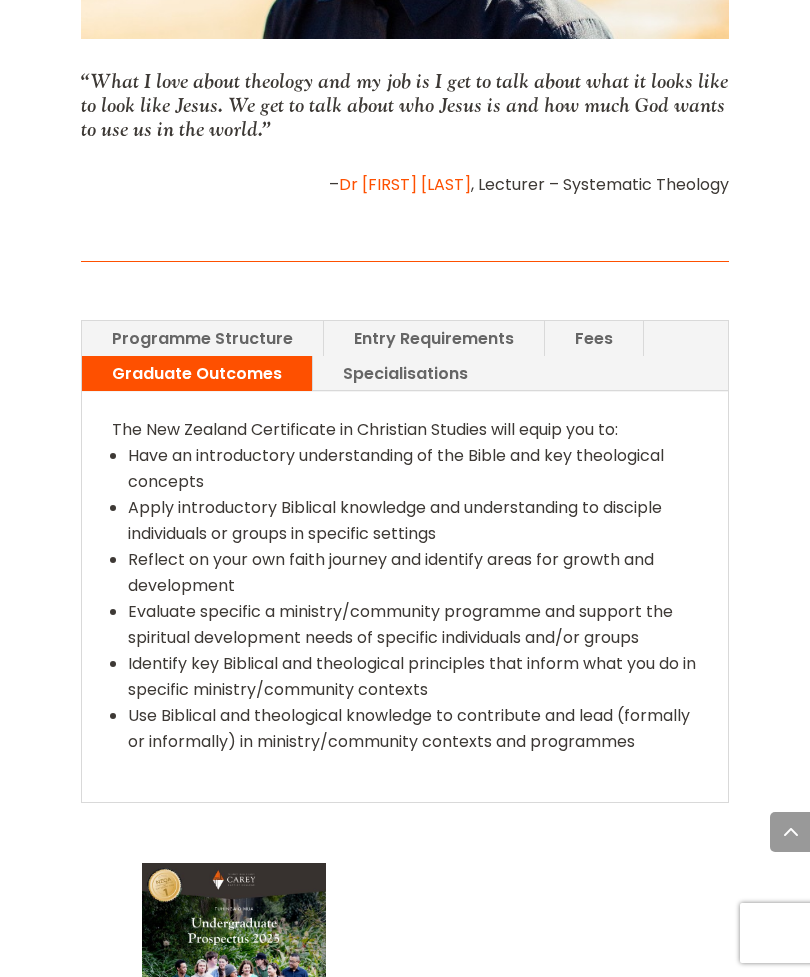 click on "Specialisations" at bounding box center [405, 373] 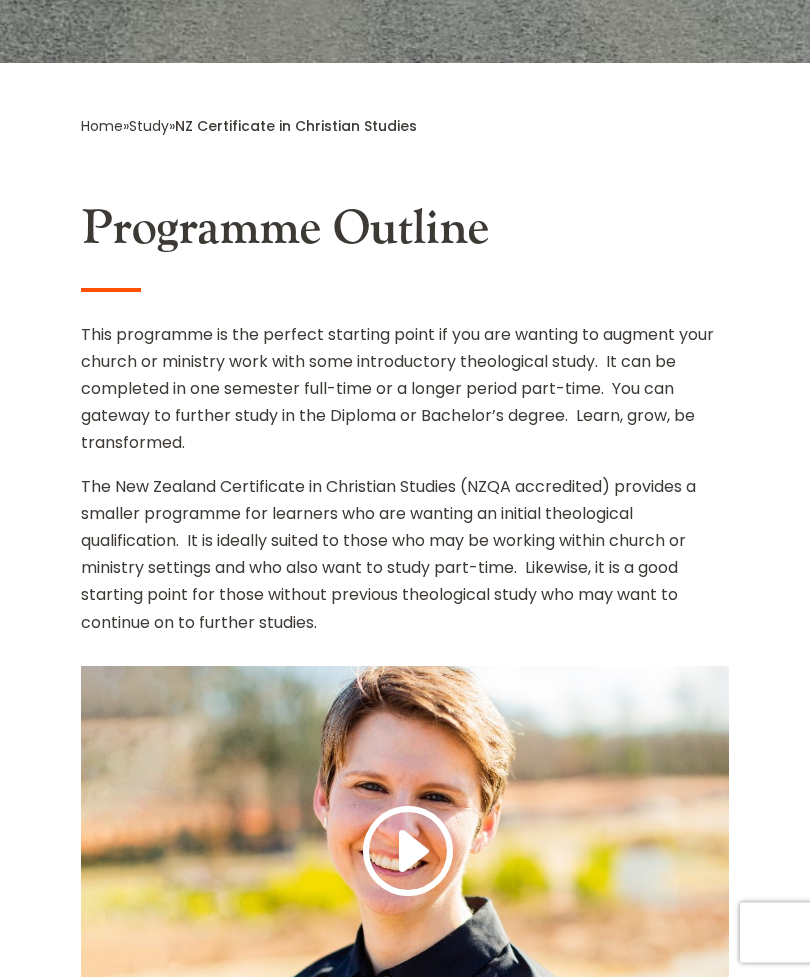 scroll, scrollTop: 795, scrollLeft: 0, axis: vertical 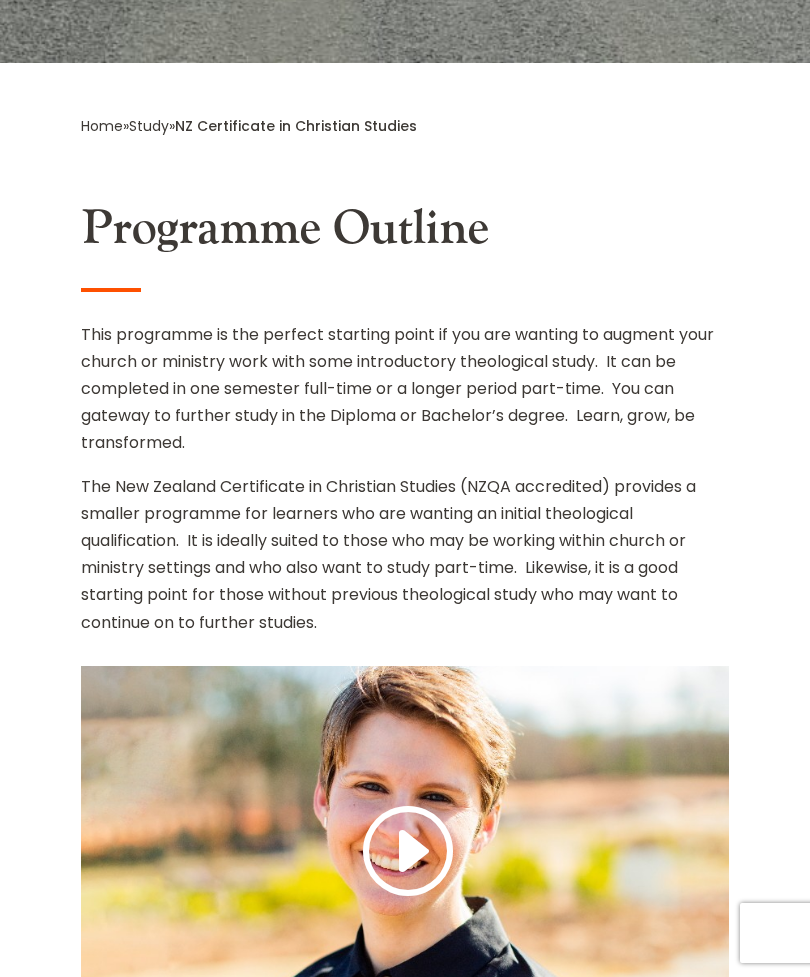 click on "Study" at bounding box center (149, 126) 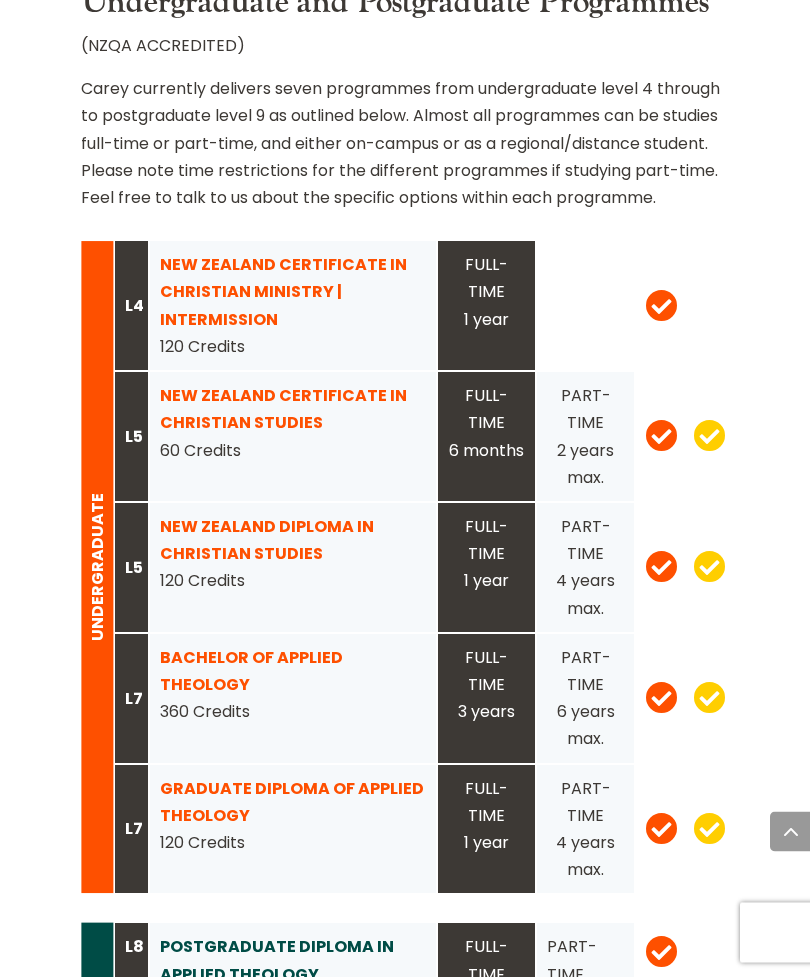 scroll, scrollTop: 2494, scrollLeft: 0, axis: vertical 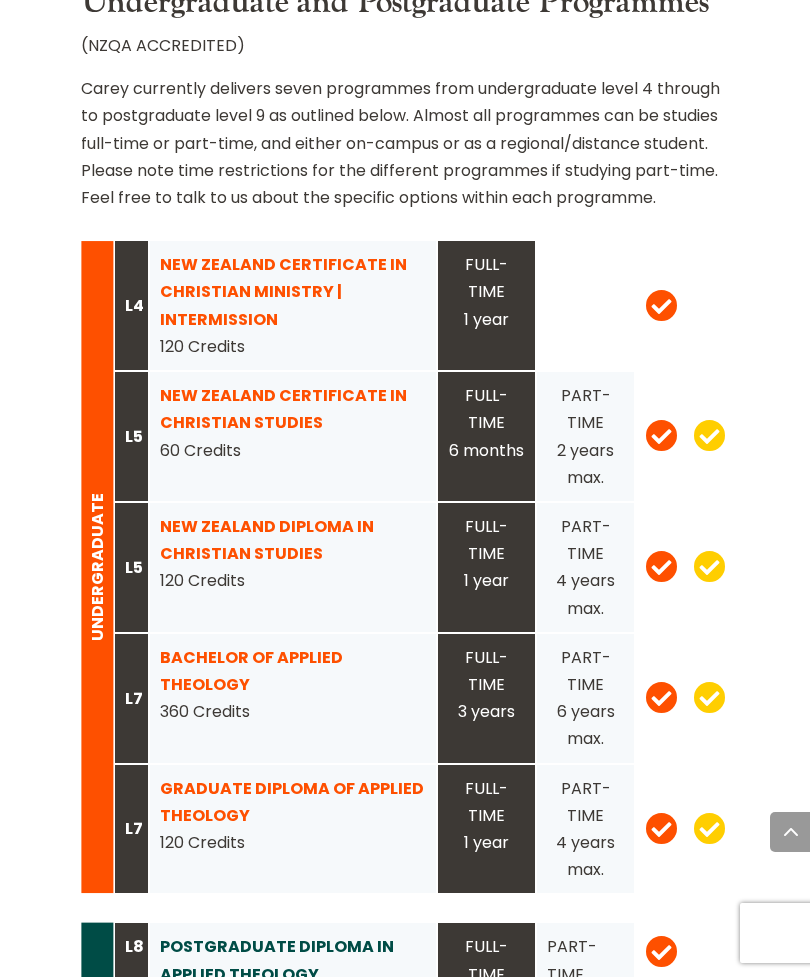 click on "NEW ZEALAND DIPLOMA IN CHRISTIAN STUDIES" at bounding box center [267, 540] 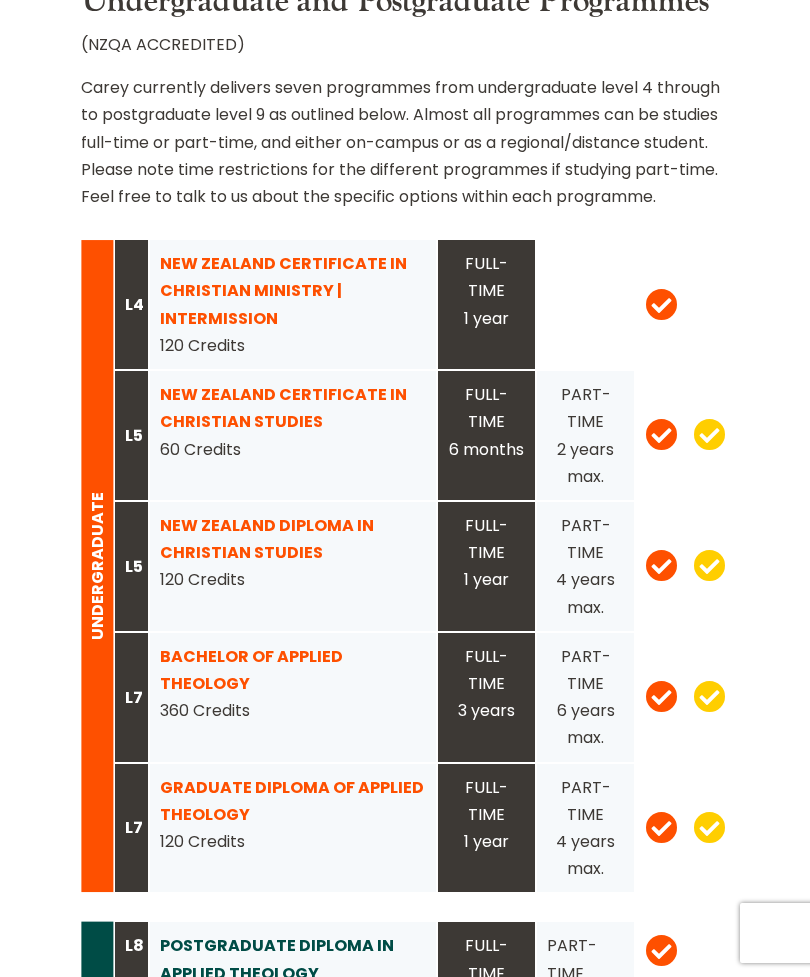 scroll, scrollTop: 2558, scrollLeft: 0, axis: vertical 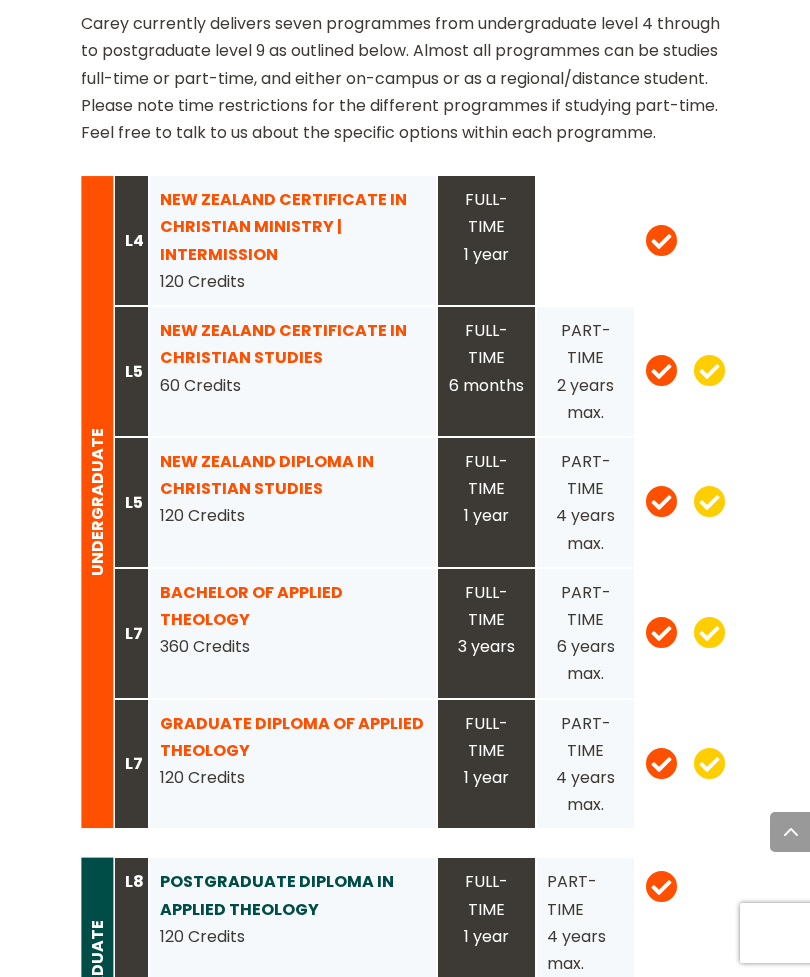 click on "BACHELOR OF APPLIED THEOLOGY" at bounding box center (251, 606) 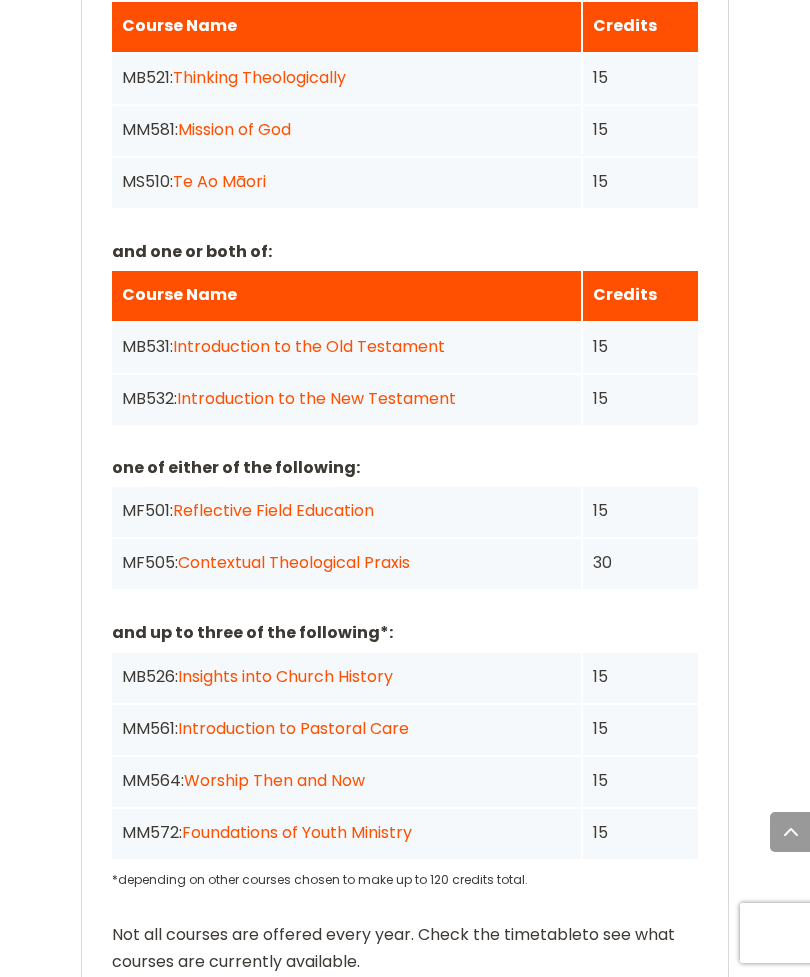 scroll, scrollTop: 2289, scrollLeft: 0, axis: vertical 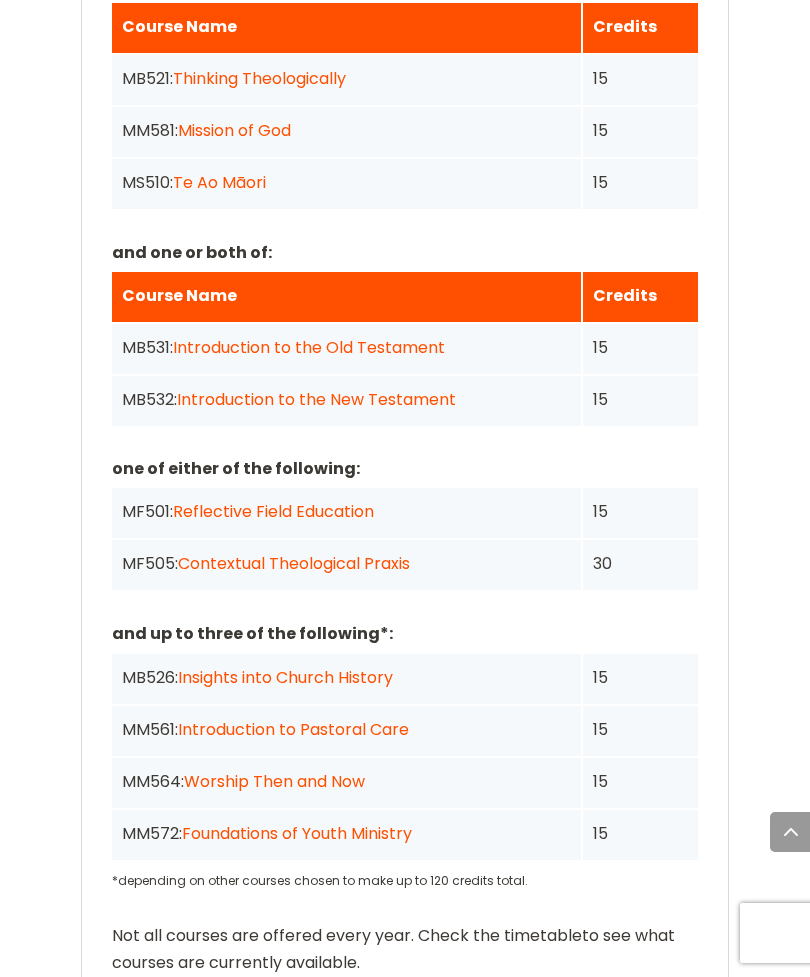 click on "Te Ao Māori" at bounding box center [219, 182] 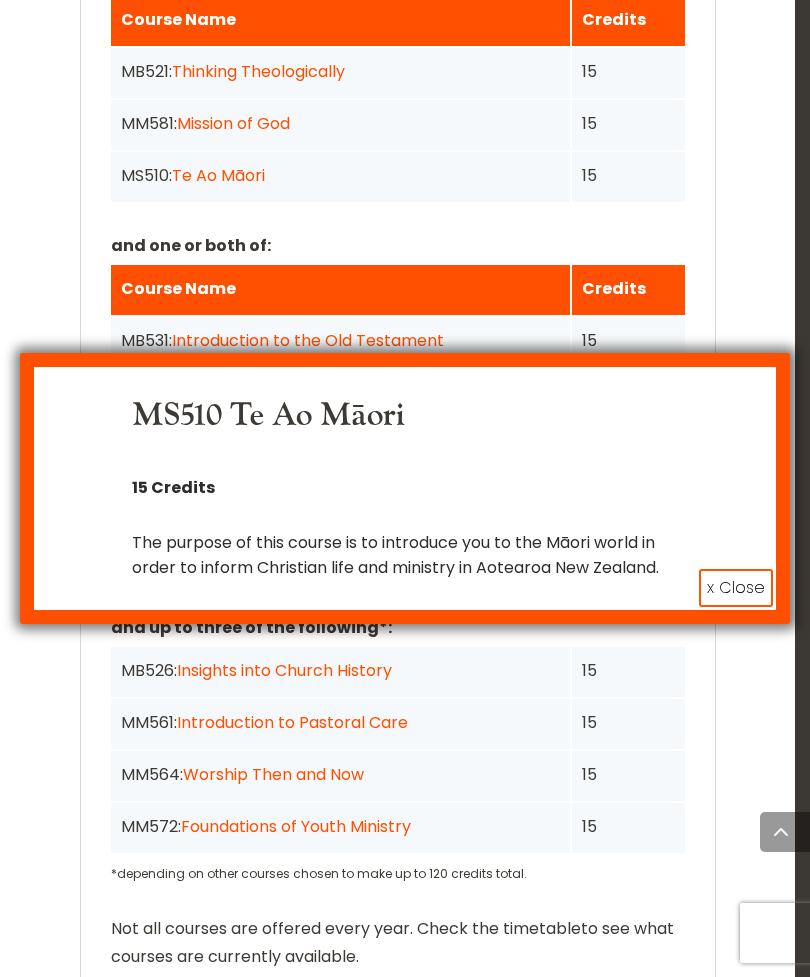 click on "x Close" at bounding box center (736, 588) 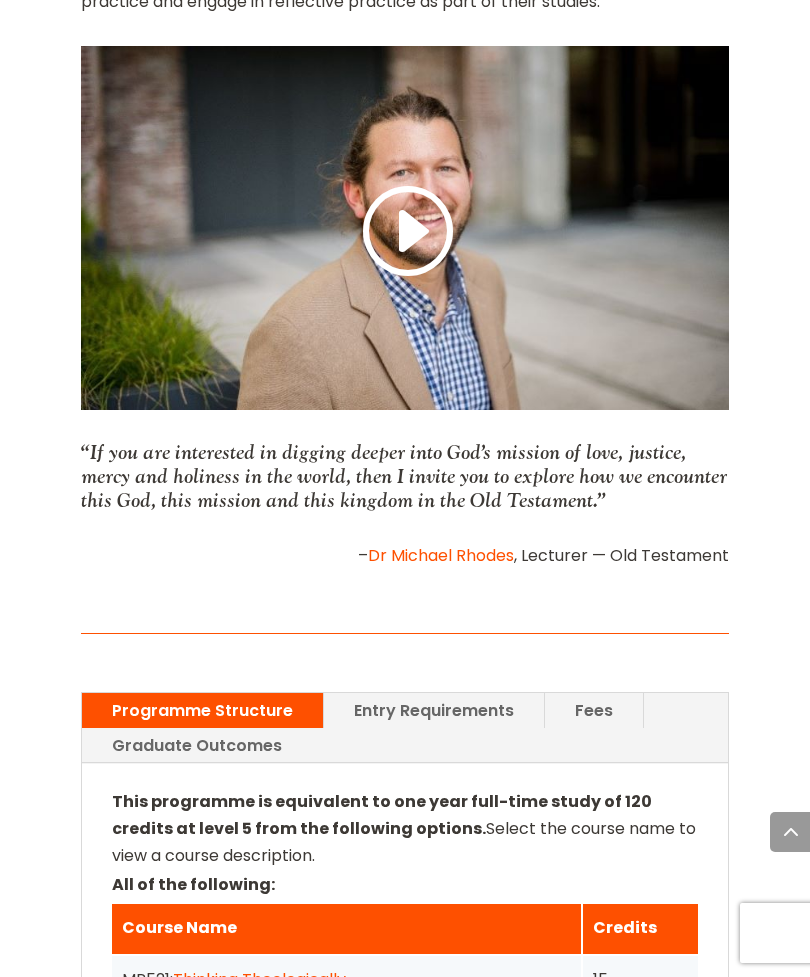 scroll, scrollTop: 1386, scrollLeft: 0, axis: vertical 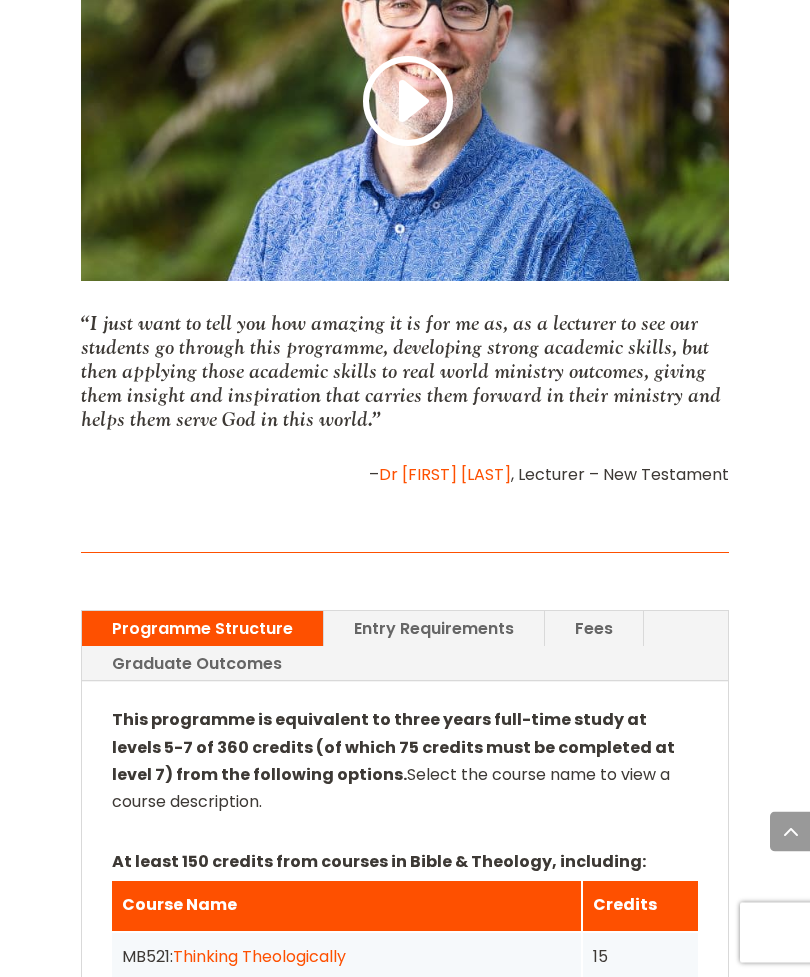 click on "Fees" at bounding box center [594, 629] 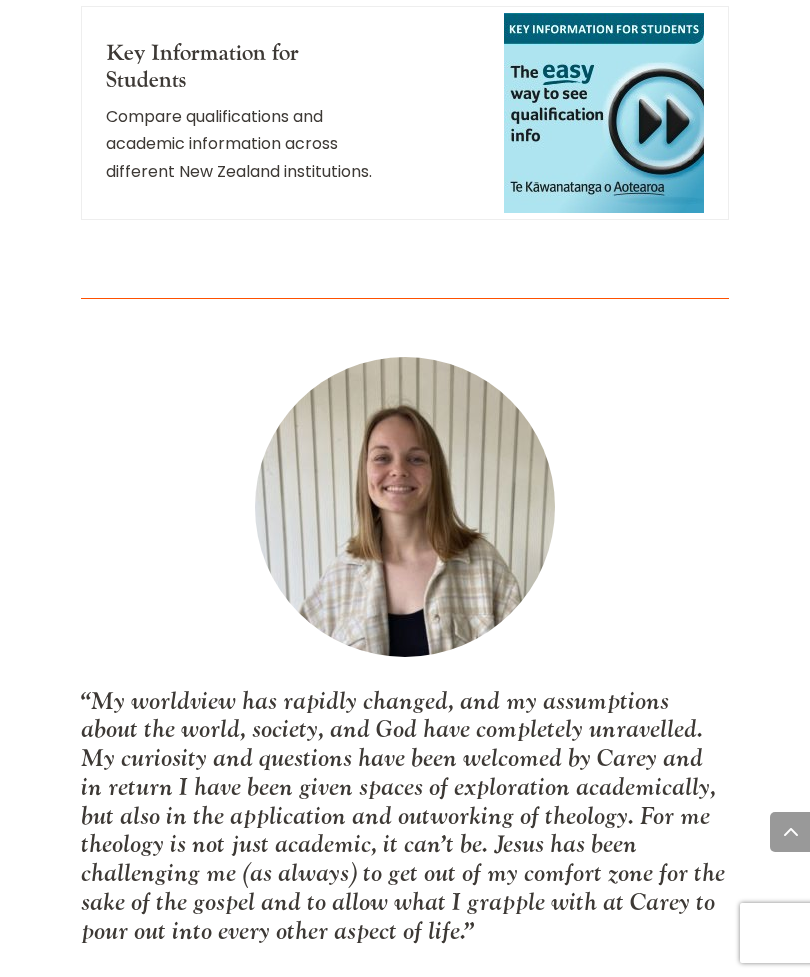 scroll, scrollTop: 3097, scrollLeft: 0, axis: vertical 